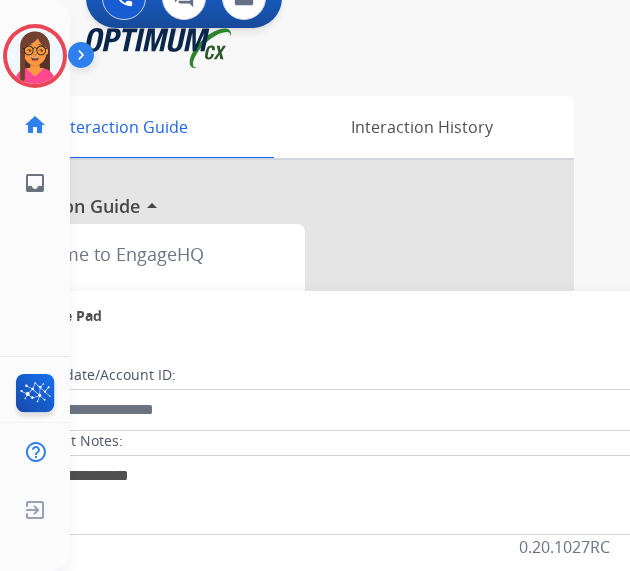click at bounding box center (124, -2) 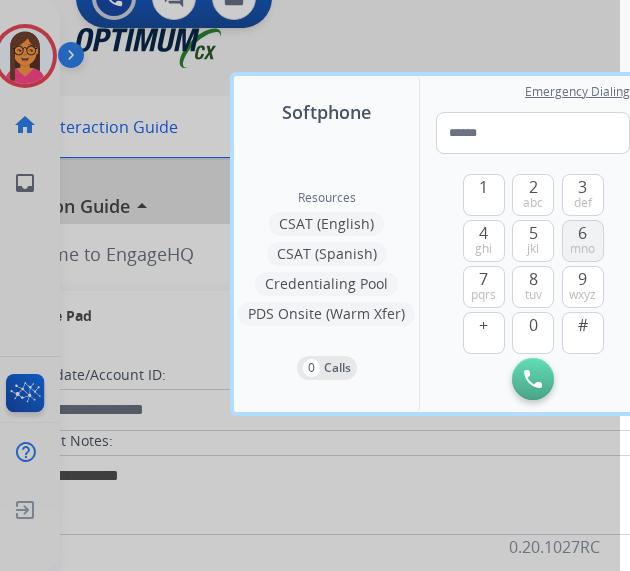 click on "mno" at bounding box center [582, 249] 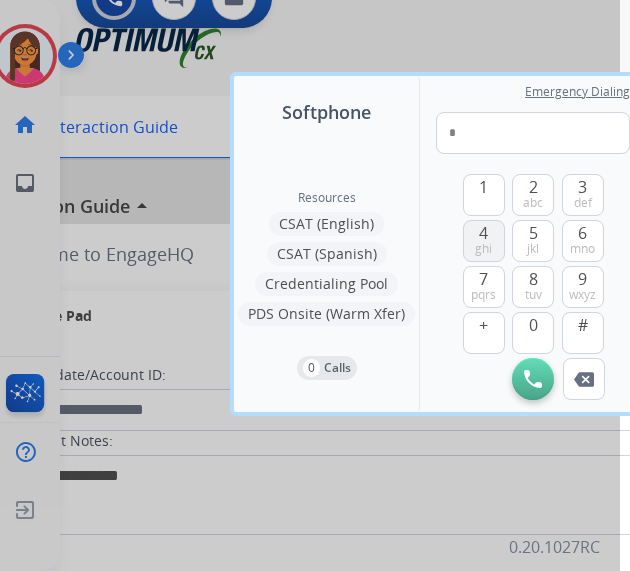 click on "4 ghi" at bounding box center [484, 241] 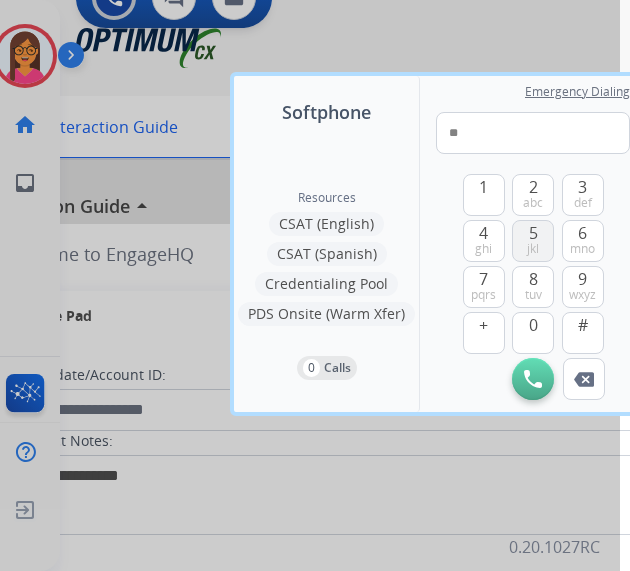 click on "5 jkl" at bounding box center [533, 241] 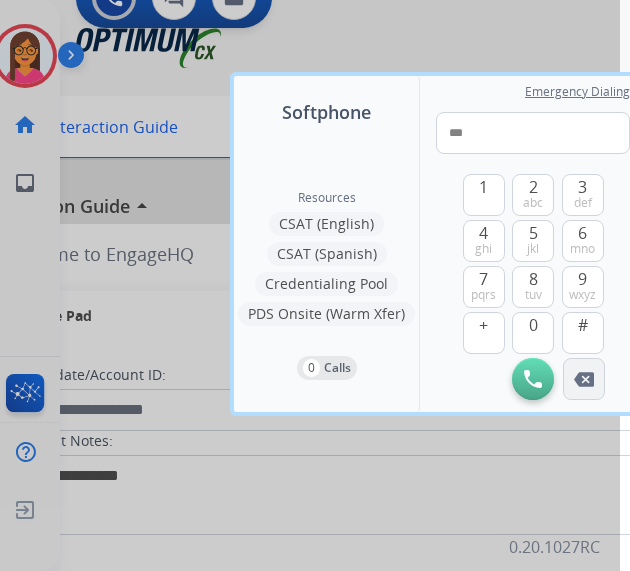 click at bounding box center (584, 379) 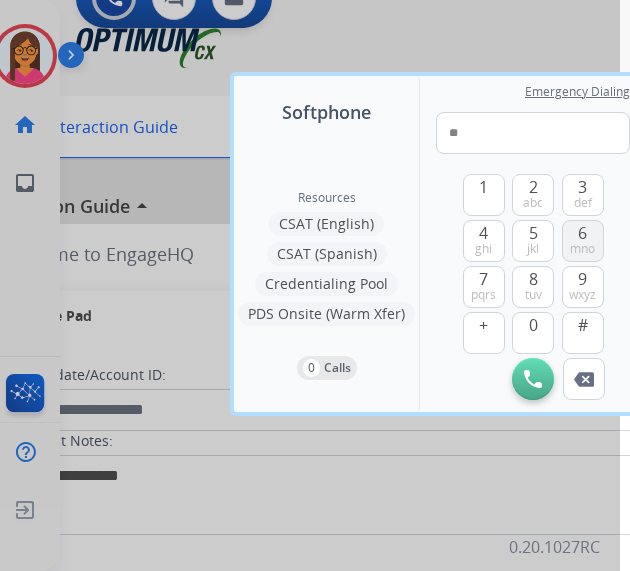 click on "6 mno" at bounding box center (583, 241) 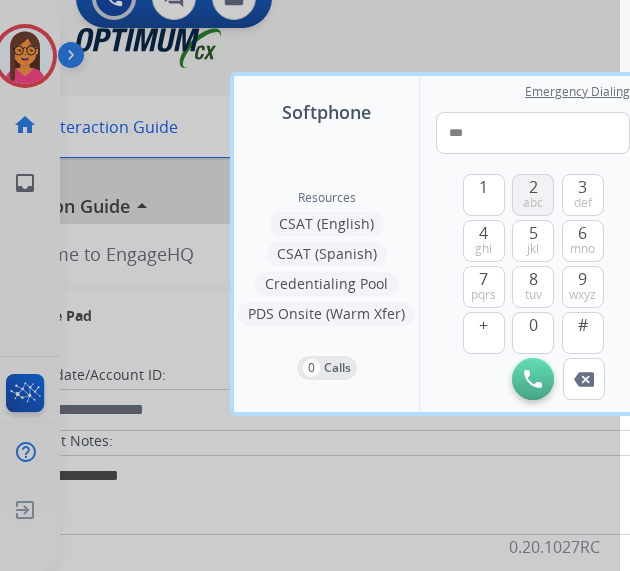 click on "2 abc" at bounding box center (533, 195) 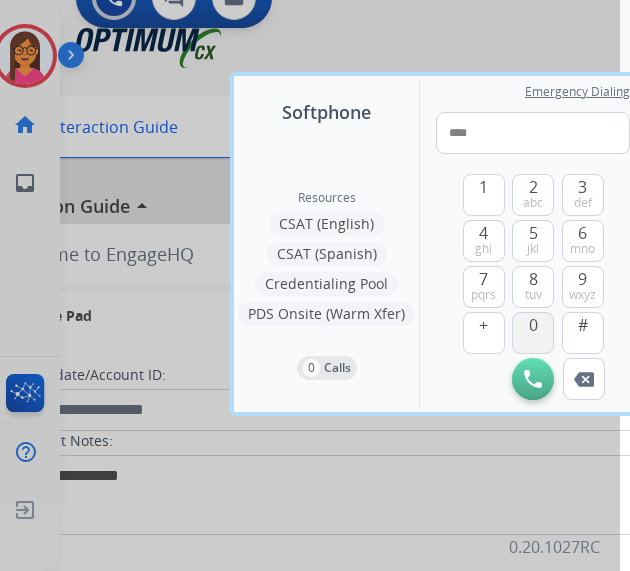 click on "0" at bounding box center [533, 333] 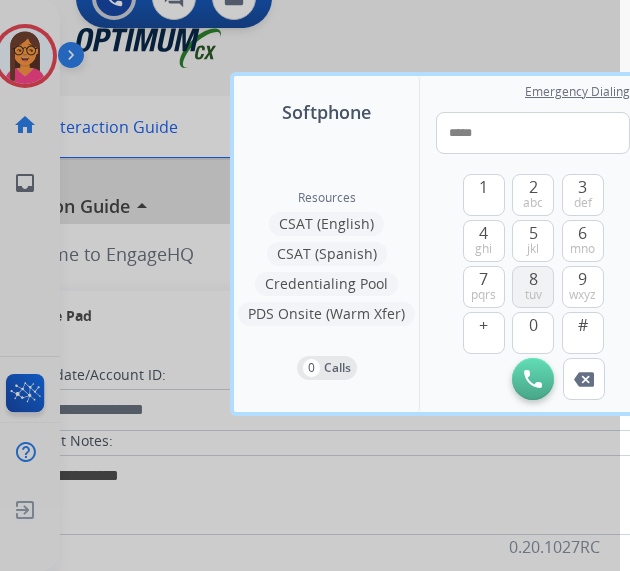 click on "8 tuv" at bounding box center (533, 287) 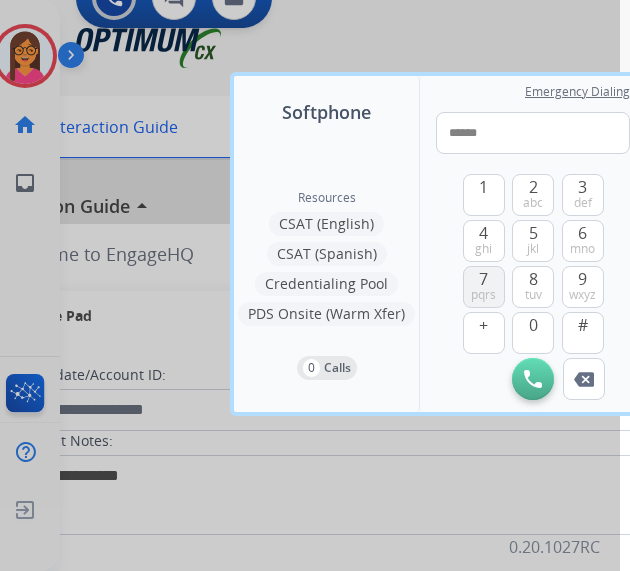 click on "pqrs" at bounding box center (483, 295) 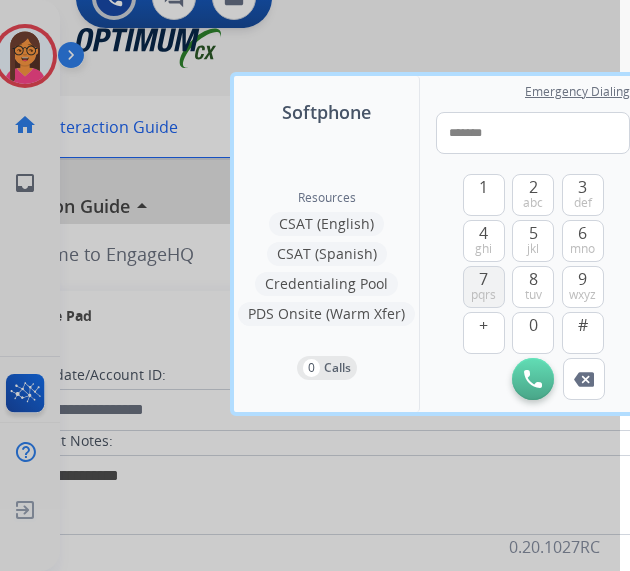 click on "pqrs" at bounding box center (483, 295) 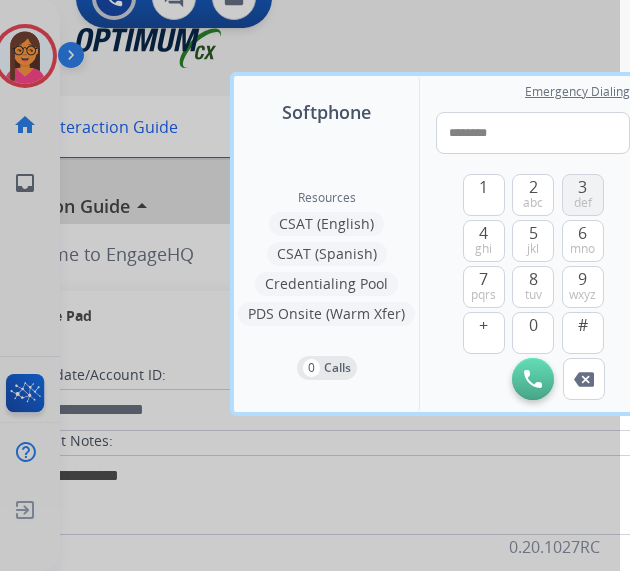 click on "def" at bounding box center [583, 203] 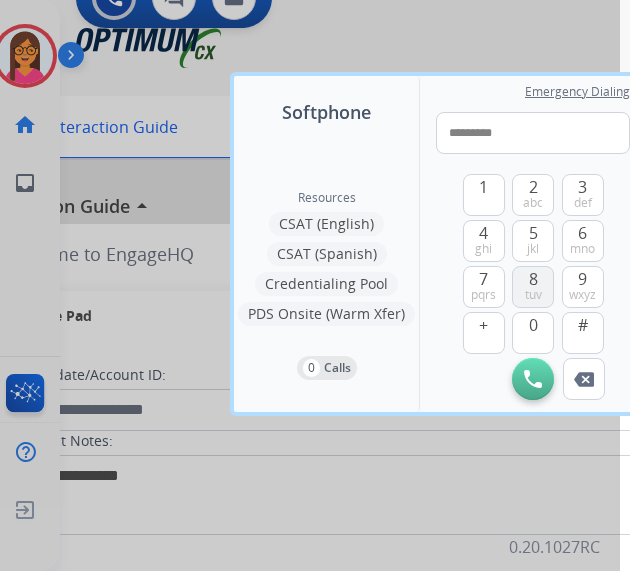 click on "tuv" at bounding box center [533, 295] 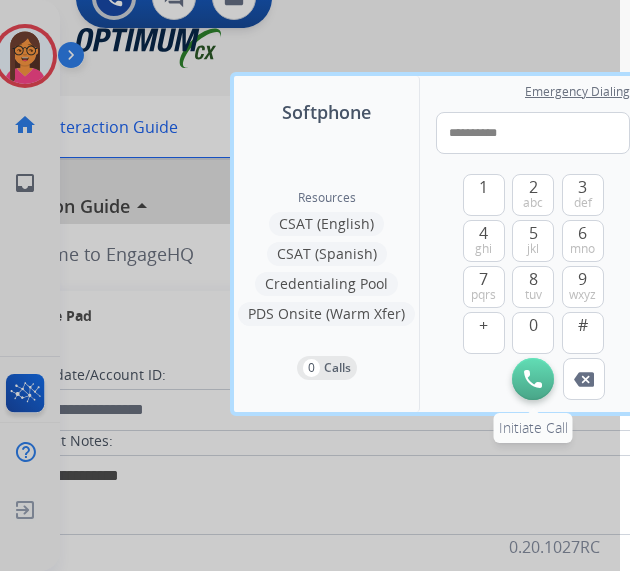 click at bounding box center (533, 379) 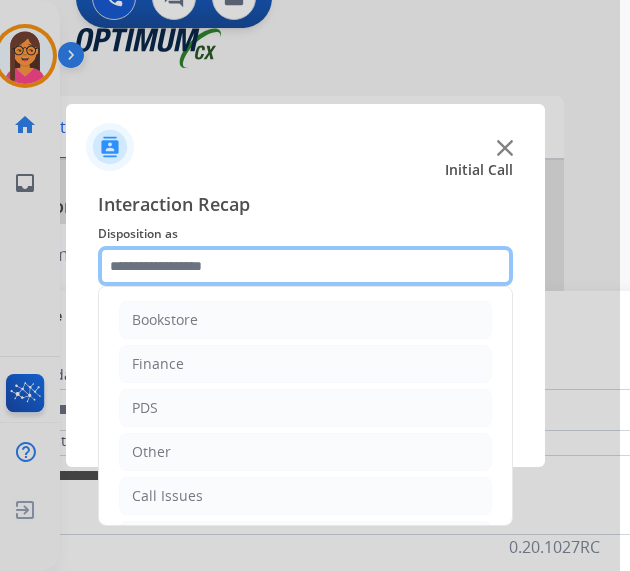 click 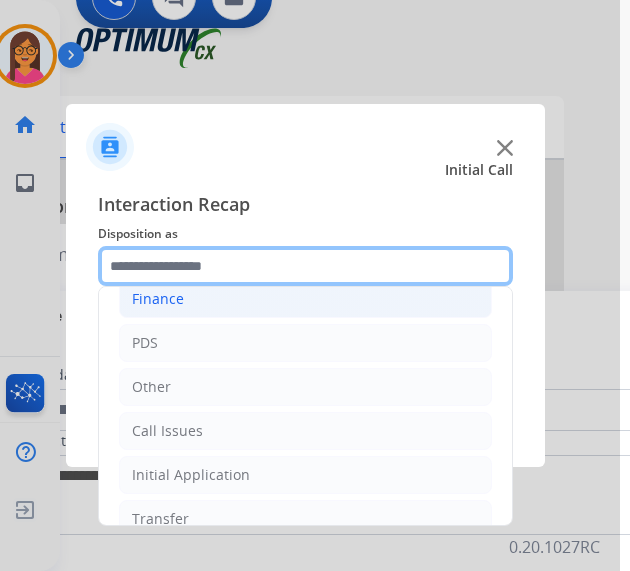 scroll, scrollTop: 100, scrollLeft: 0, axis: vertical 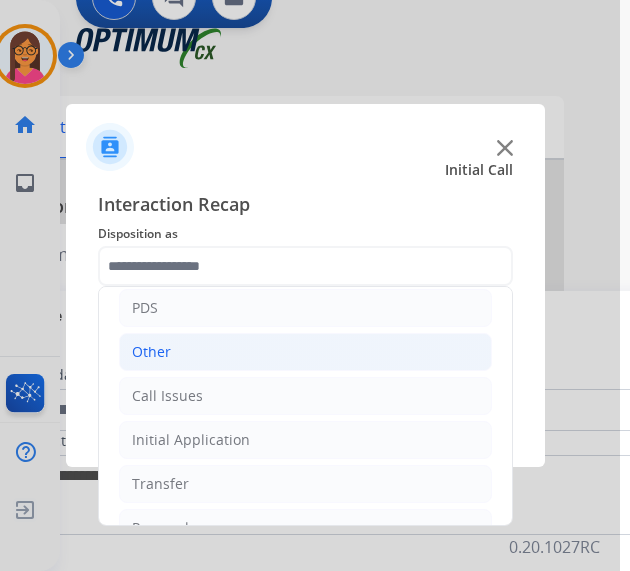 click on "Other" 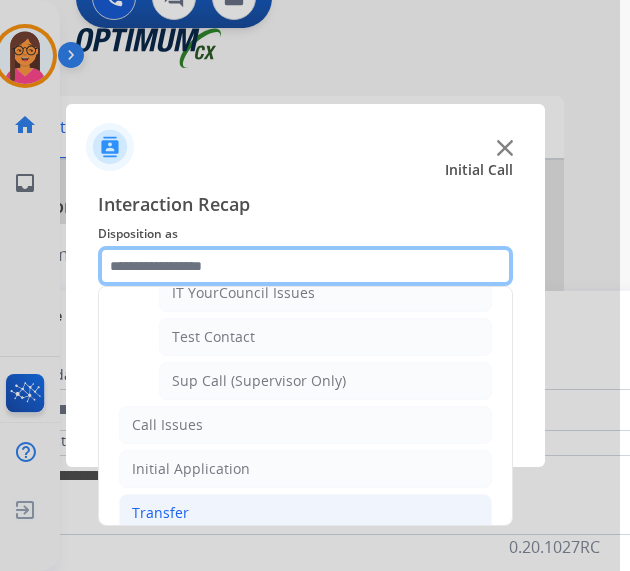 scroll, scrollTop: 388, scrollLeft: 0, axis: vertical 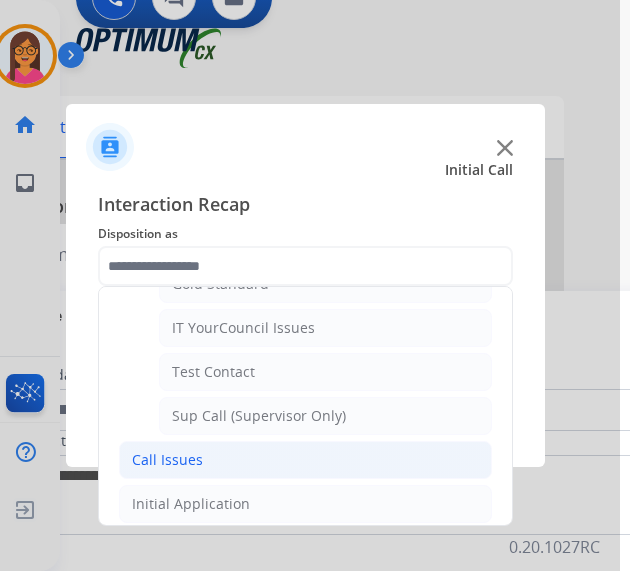 click on "Call Issues" 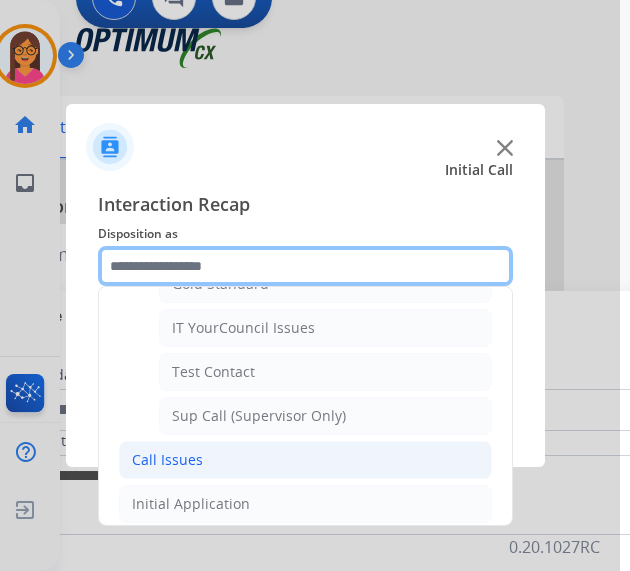 scroll, scrollTop: 356, scrollLeft: 0, axis: vertical 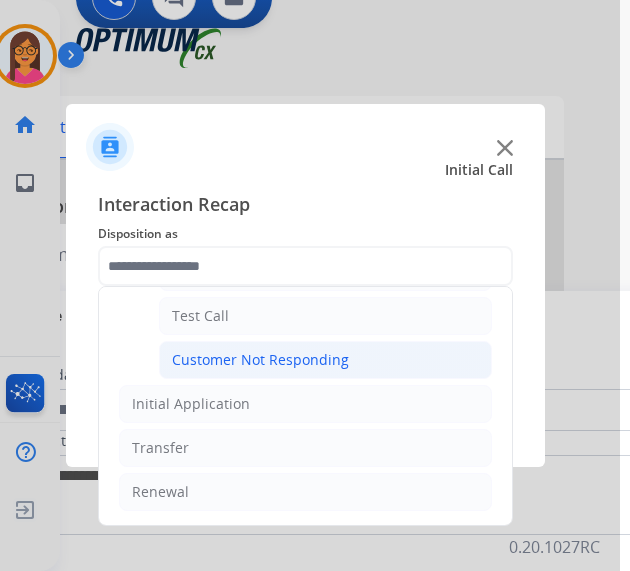 click on "Customer Not Responding" 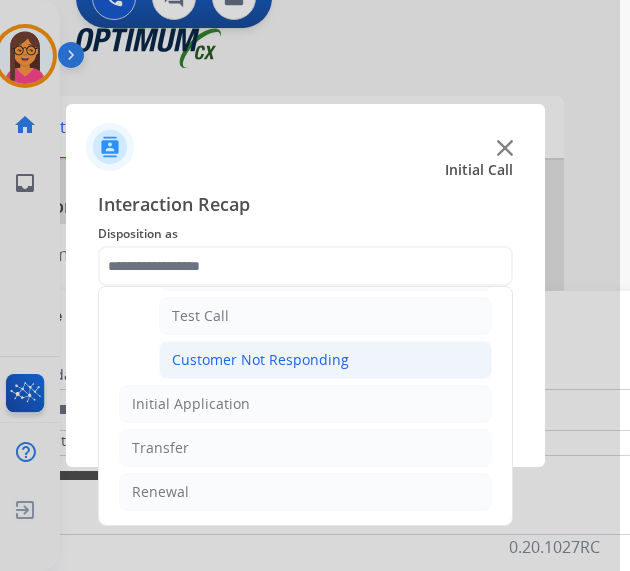 type on "**********" 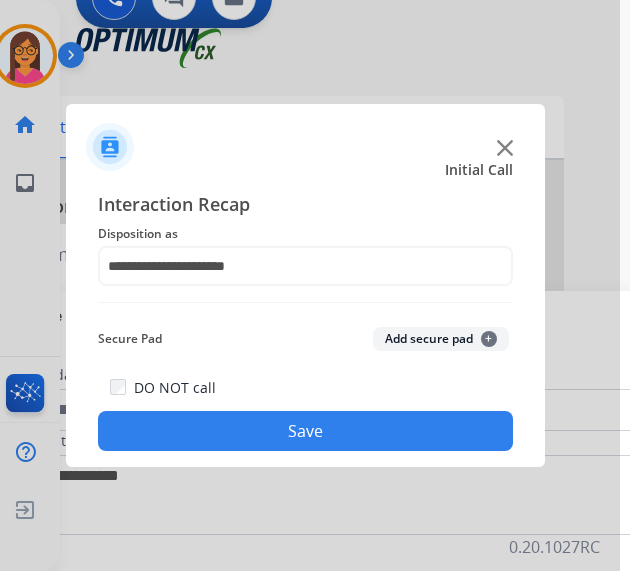 click on "Save" 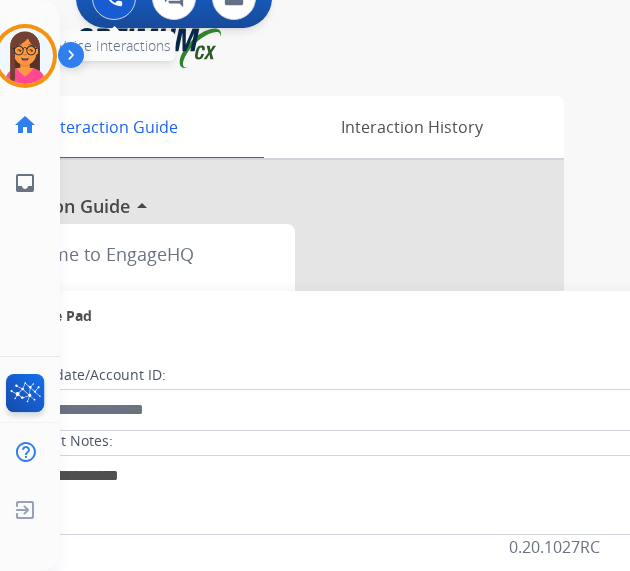 click at bounding box center [114, -2] 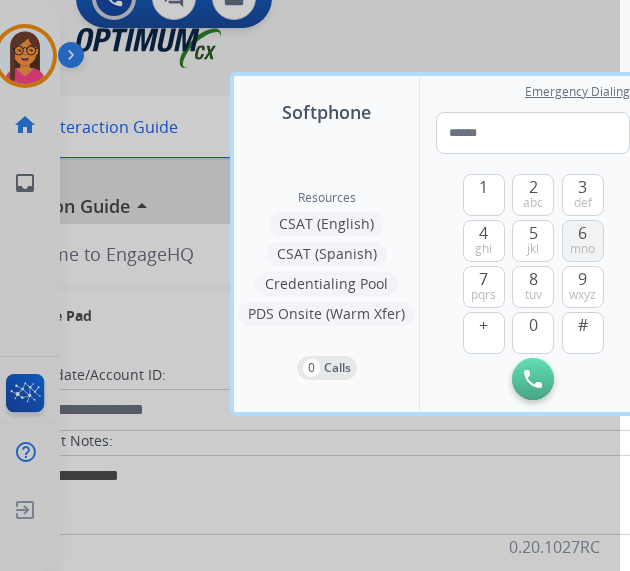 click on "mno" at bounding box center (582, 249) 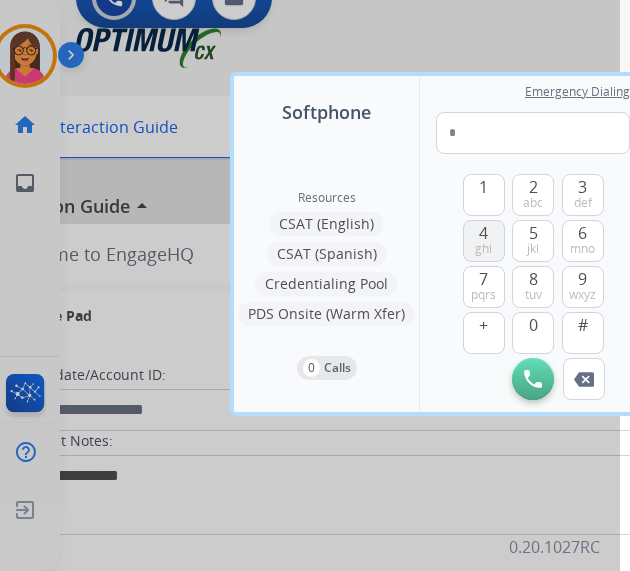 drag, startPoint x: 488, startPoint y: 229, endPoint x: 539, endPoint y: 215, distance: 52.886673 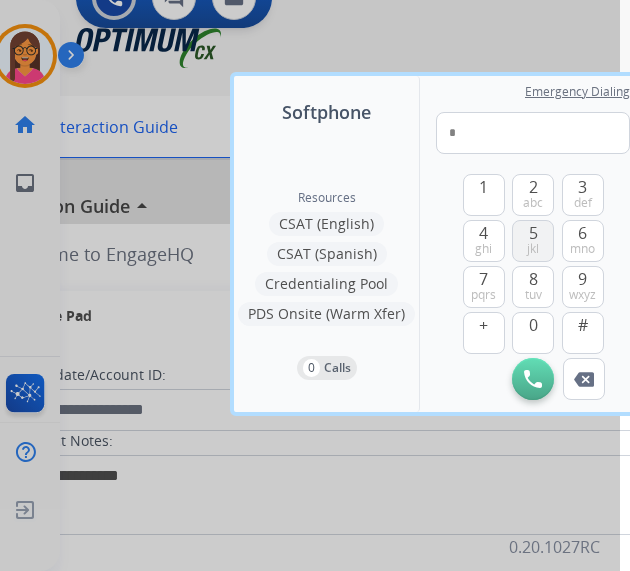 click on "ghi" at bounding box center [483, 249] 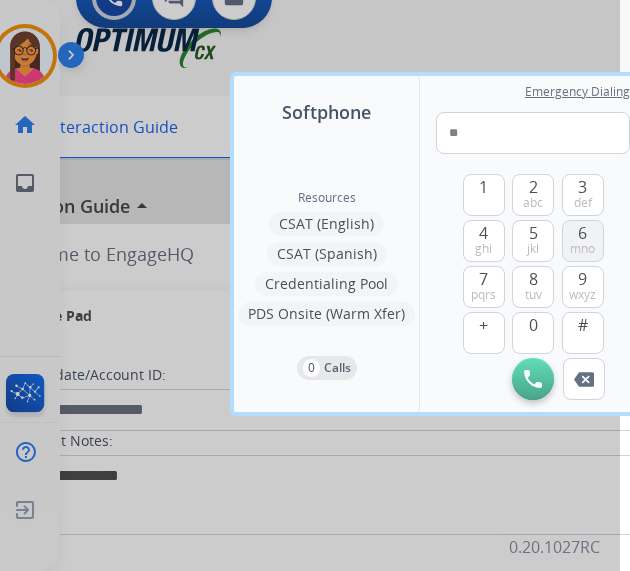 click on "6 mno" at bounding box center [583, 241] 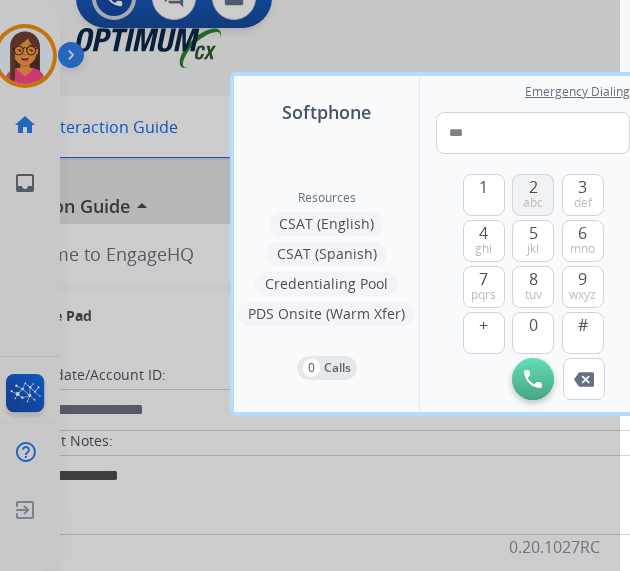 click on "abc" at bounding box center [533, 203] 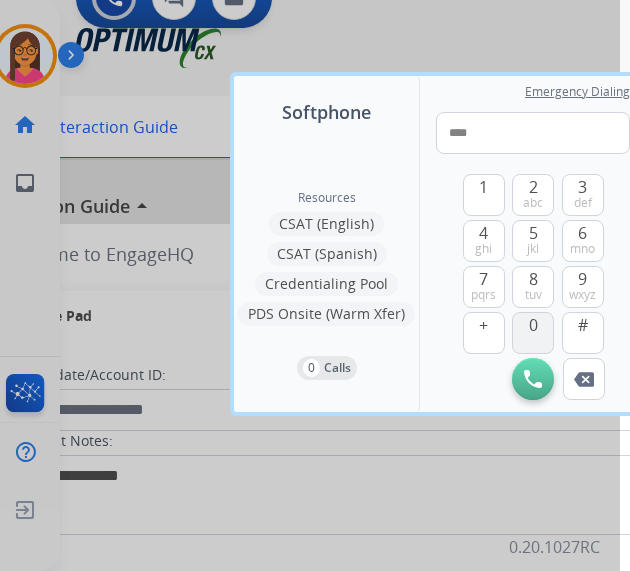 click on "0" at bounding box center (533, 333) 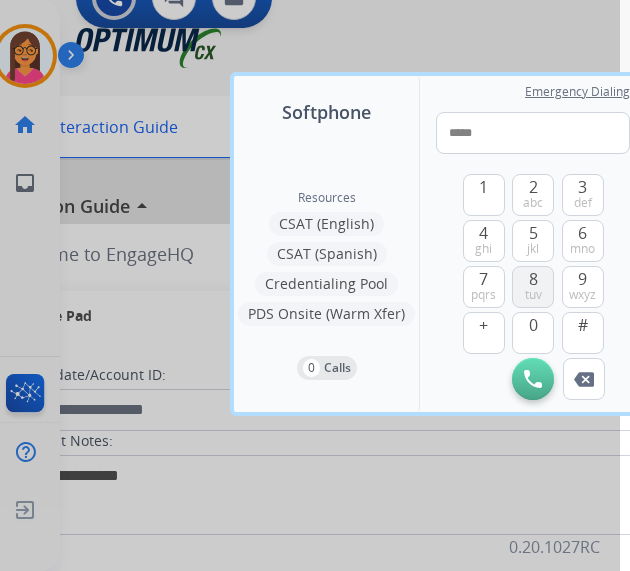 click on "8 tuv" at bounding box center [533, 287] 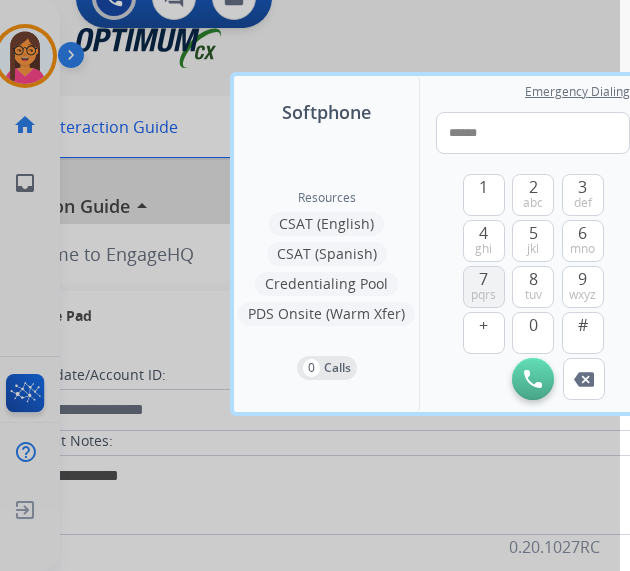click on "pqrs" at bounding box center (483, 295) 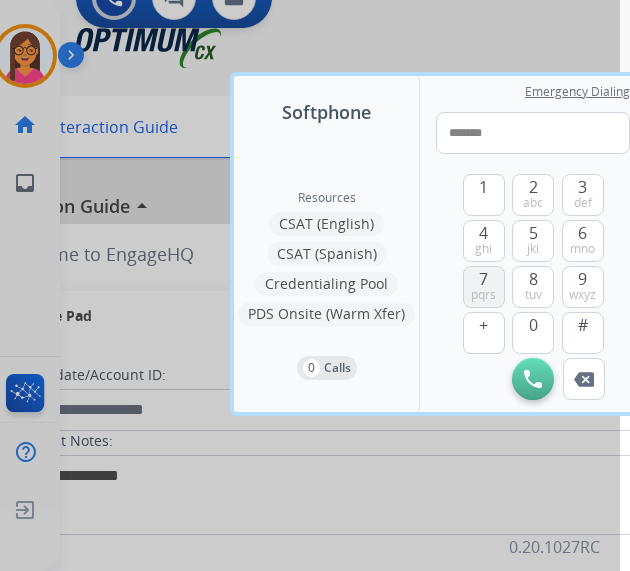 click on "pqrs" at bounding box center (483, 295) 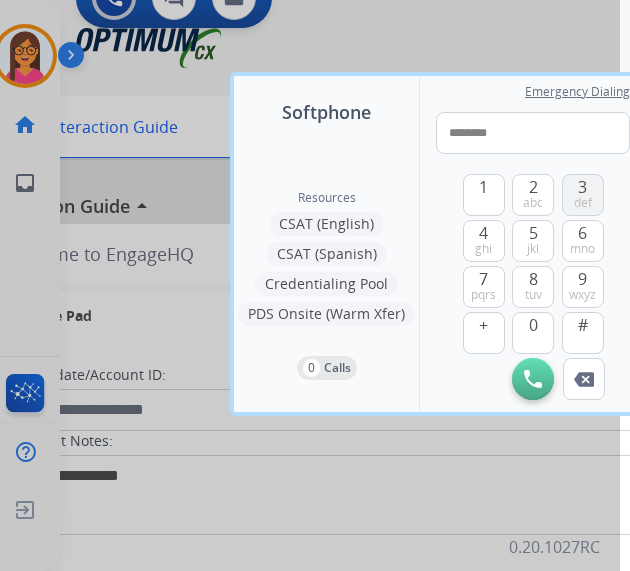 click on "def" at bounding box center (583, 203) 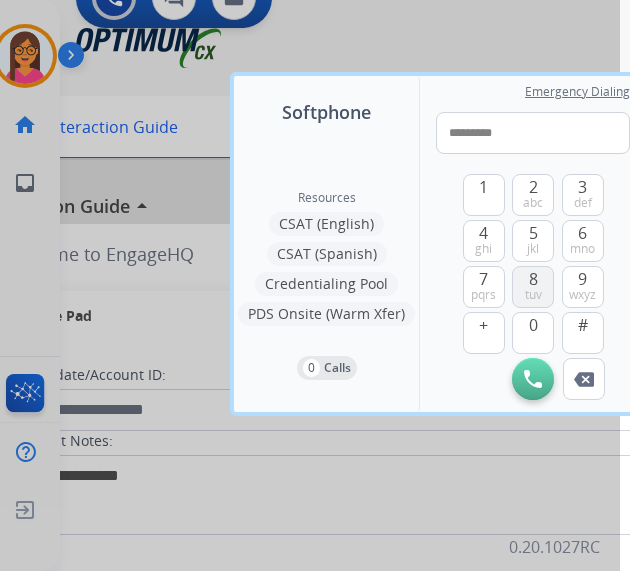 click on "8 tuv" at bounding box center (533, 287) 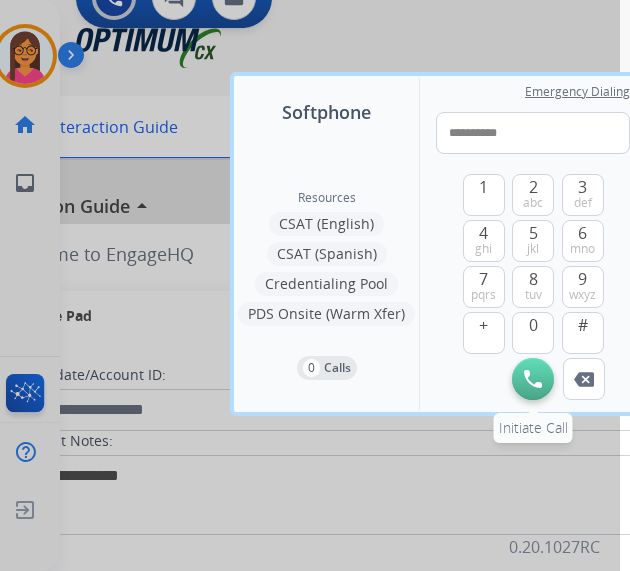 click at bounding box center [533, 379] 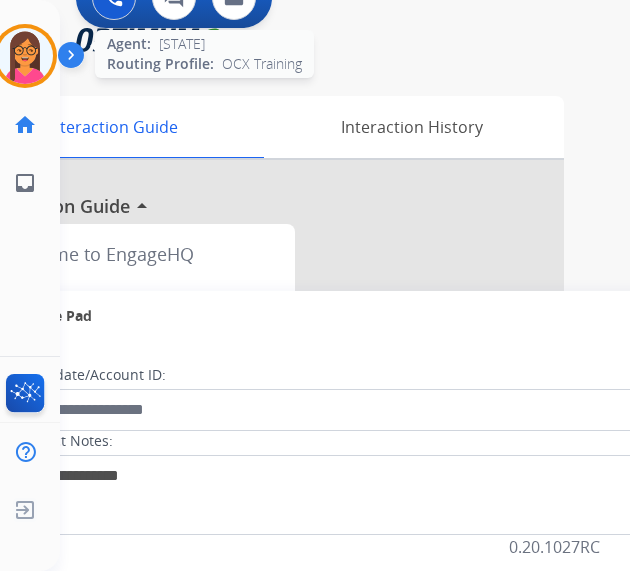 click at bounding box center [25, 56] 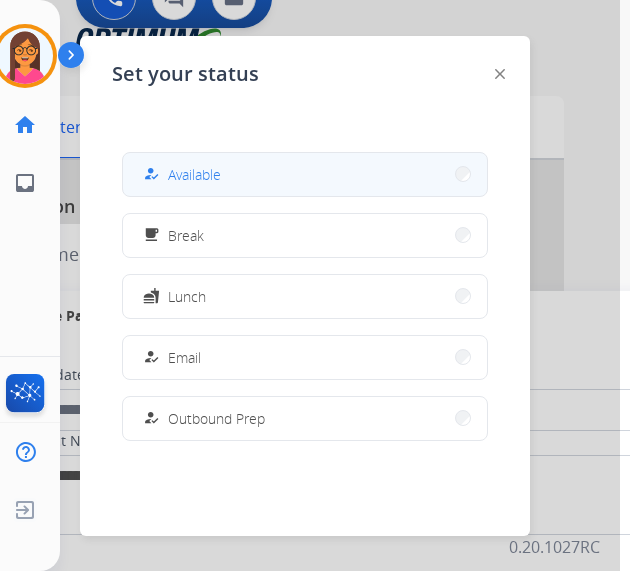 click on "how_to_reg Available" at bounding box center (305, 174) 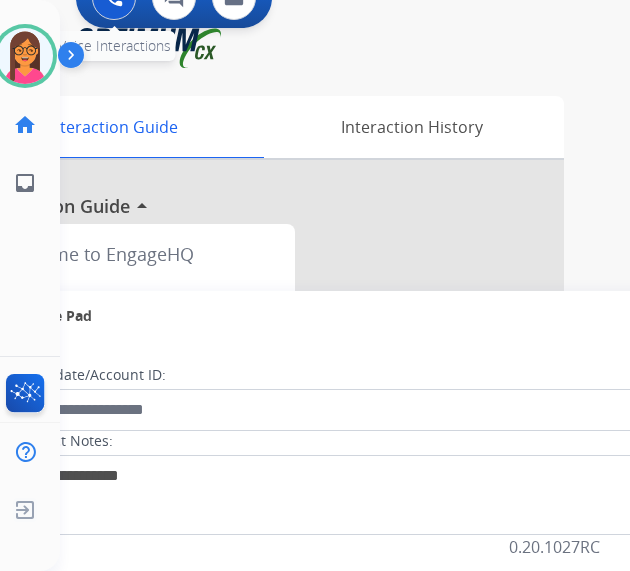 click at bounding box center (114, -2) 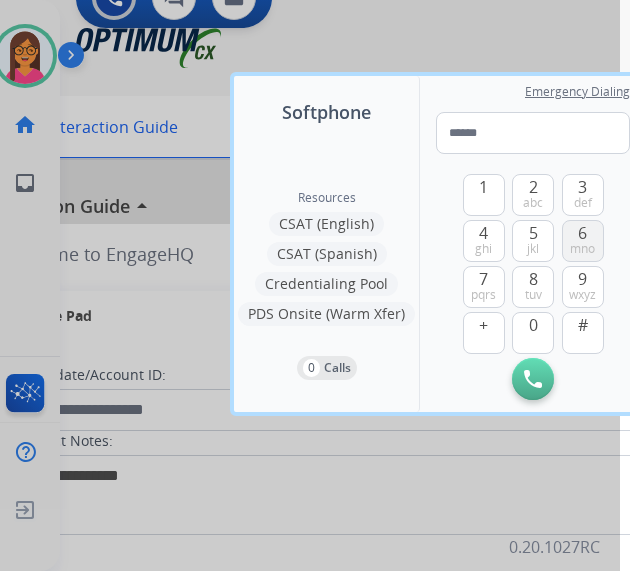 click on "6 mno" at bounding box center (583, 241) 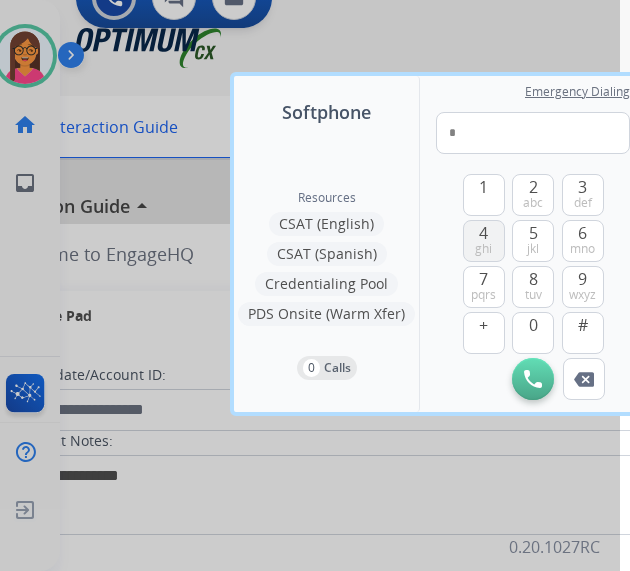 click on "4 ghi" at bounding box center [484, 241] 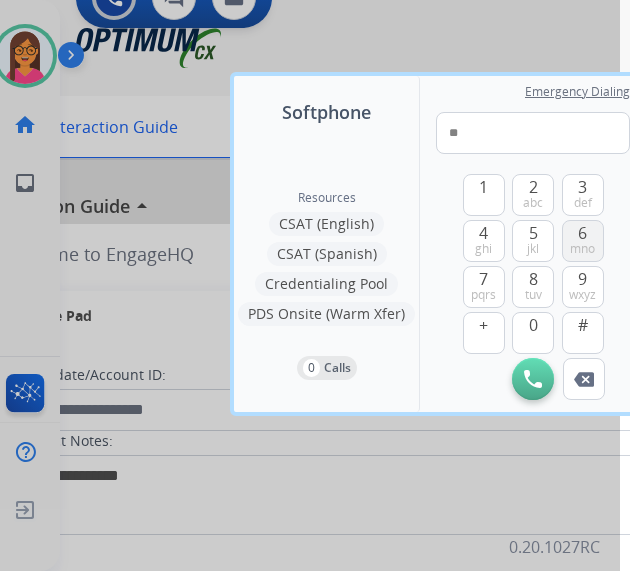 click on "6" at bounding box center (582, 233) 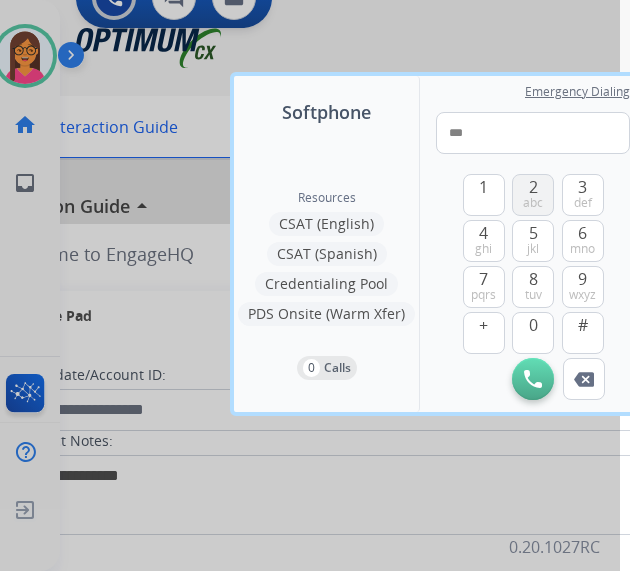 click on "2" at bounding box center (533, 187) 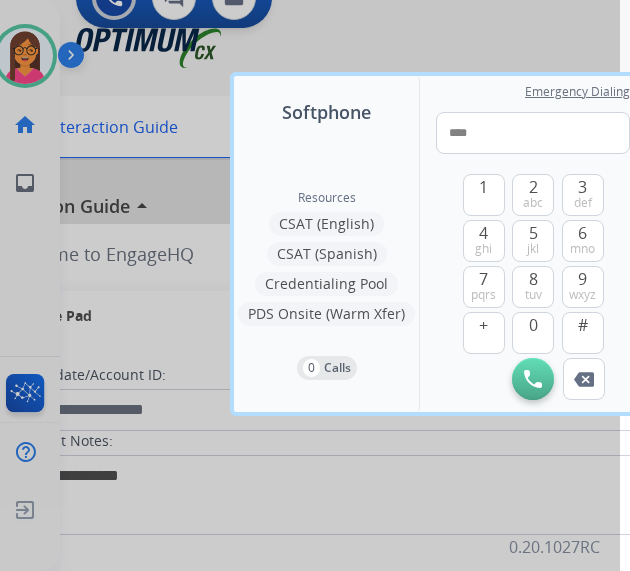 drag, startPoint x: 533, startPoint y: 319, endPoint x: 541, endPoint y: 294, distance: 26.24881 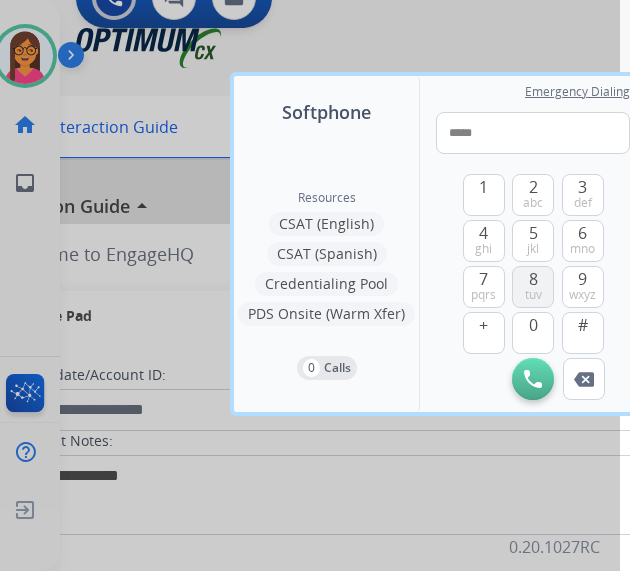 click on "8 tuv" at bounding box center (533, 287) 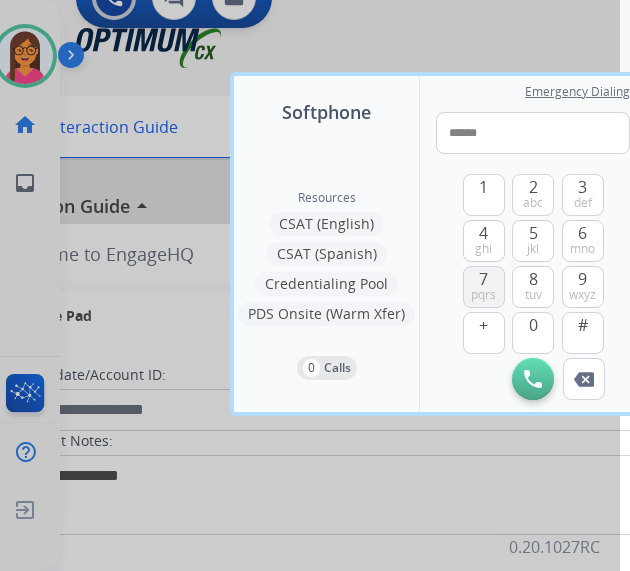 click on "pqrs" at bounding box center [483, 295] 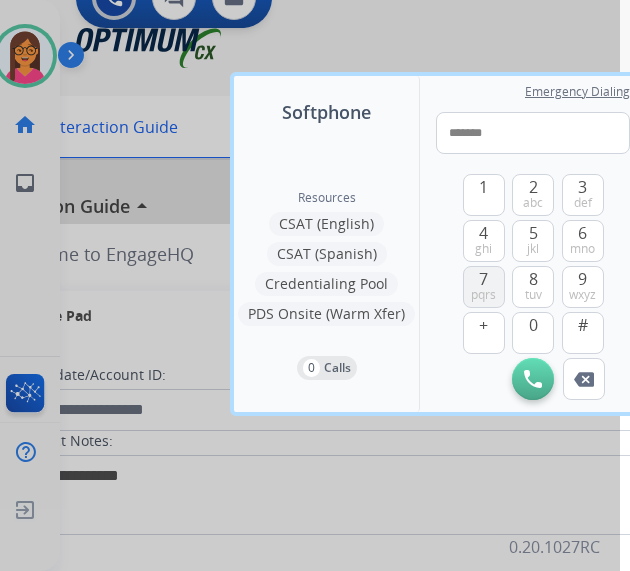click on "pqrs" at bounding box center (483, 295) 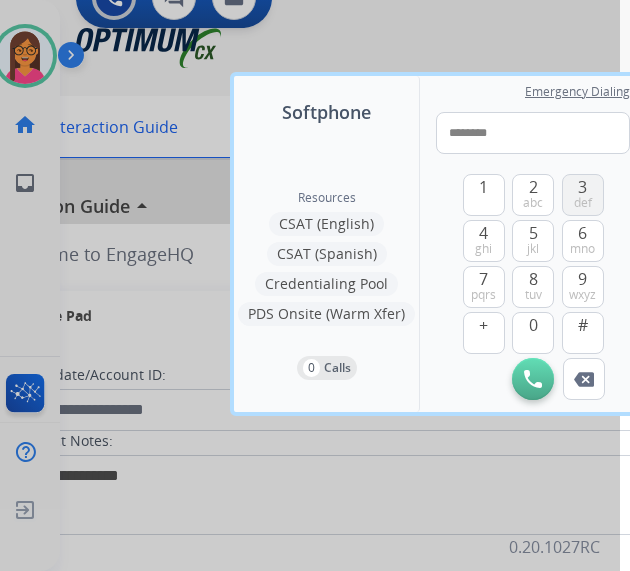 click on "def" at bounding box center (583, 203) 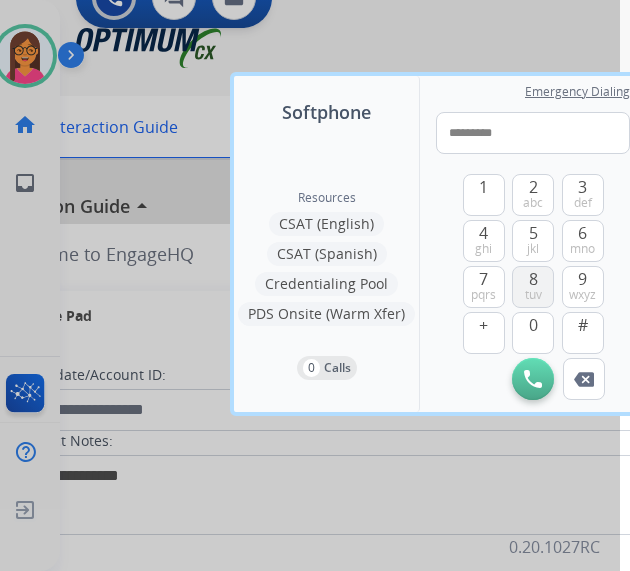 click on "tuv" at bounding box center [533, 295] 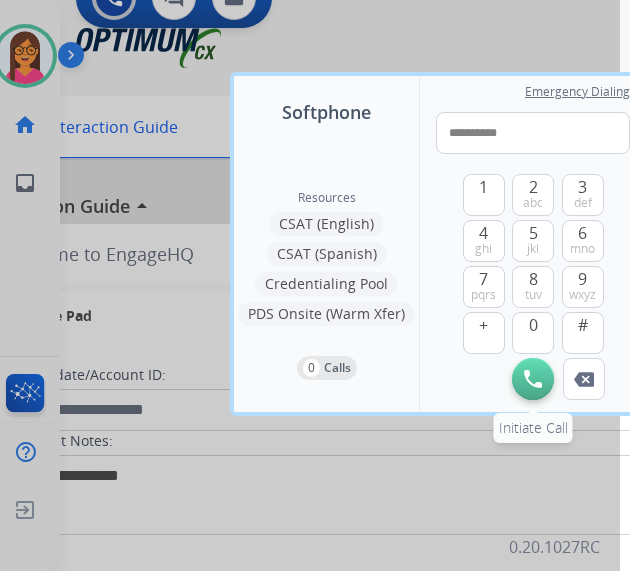 click at bounding box center [533, 379] 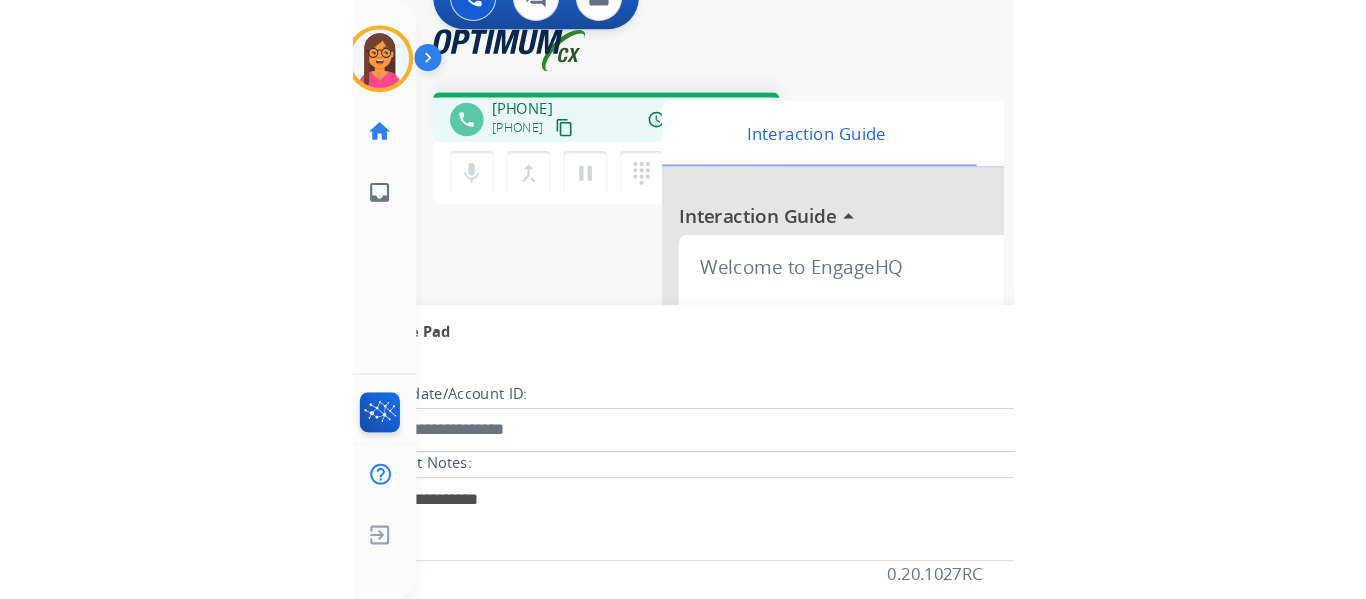 scroll, scrollTop: 0, scrollLeft: 0, axis: both 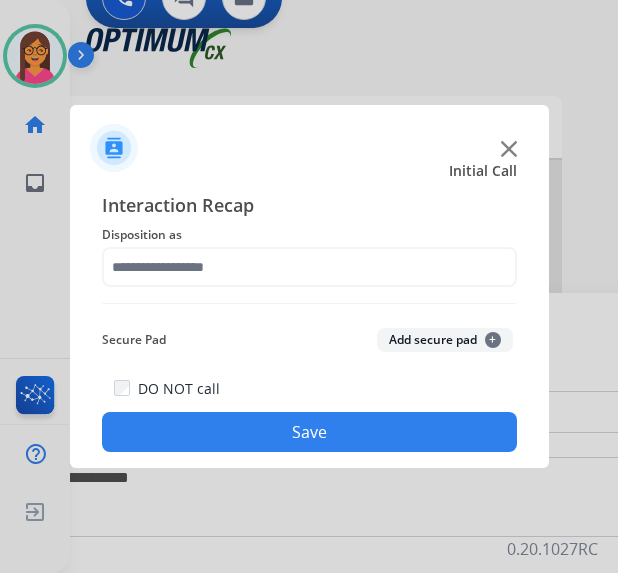 click 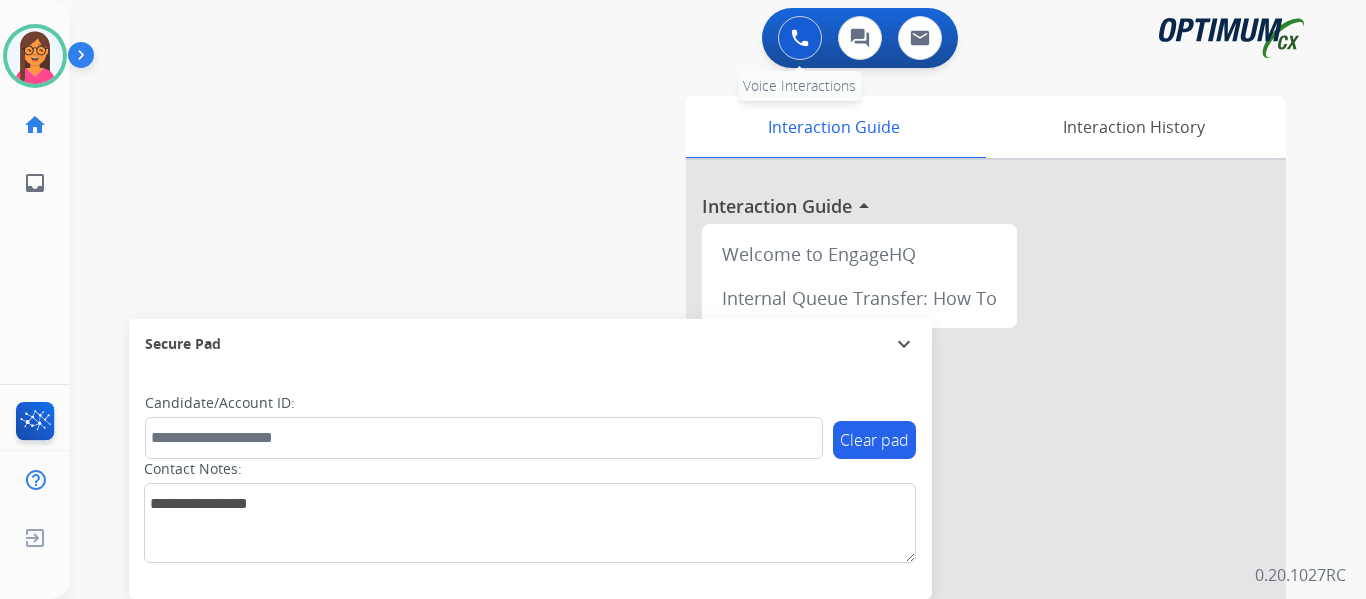 click at bounding box center (800, 38) 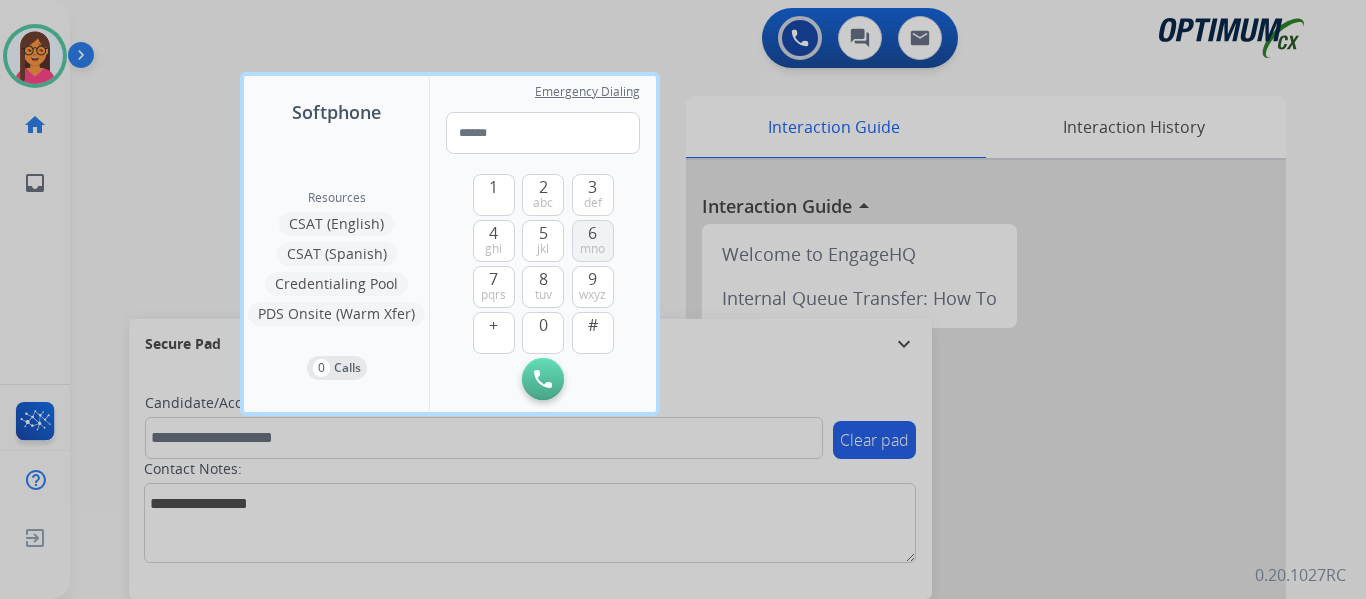 click on "mno" at bounding box center [592, 249] 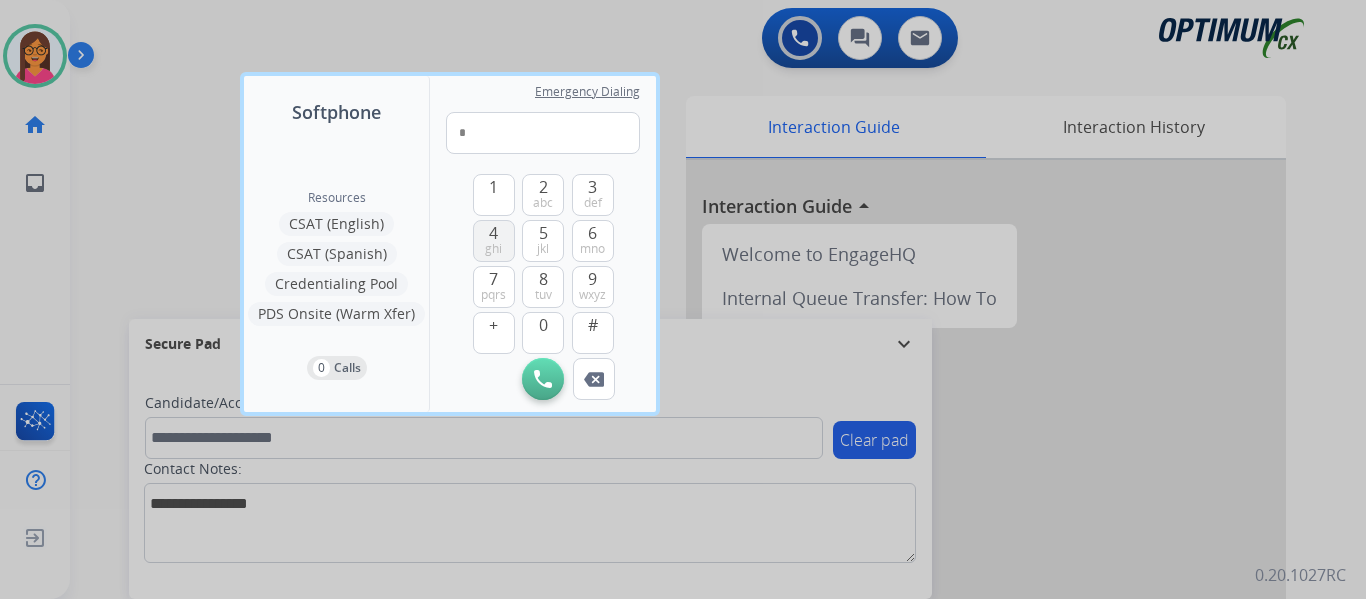 click on "ghi" at bounding box center [493, 249] 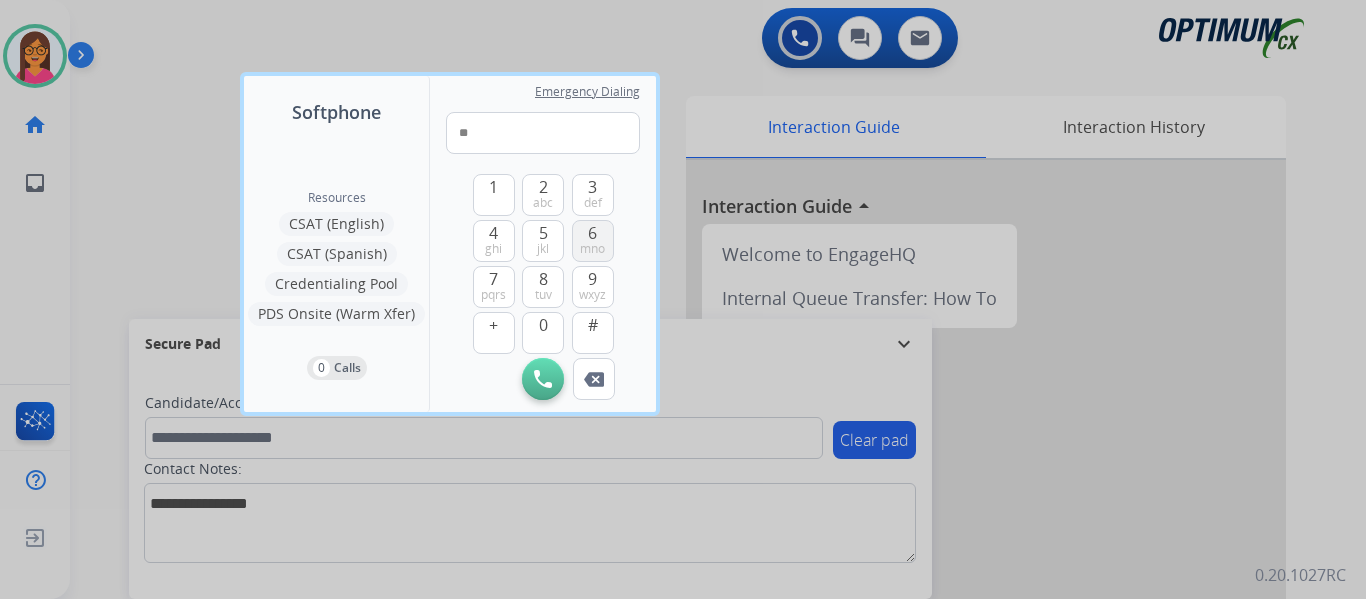 click on "mno" at bounding box center (592, 249) 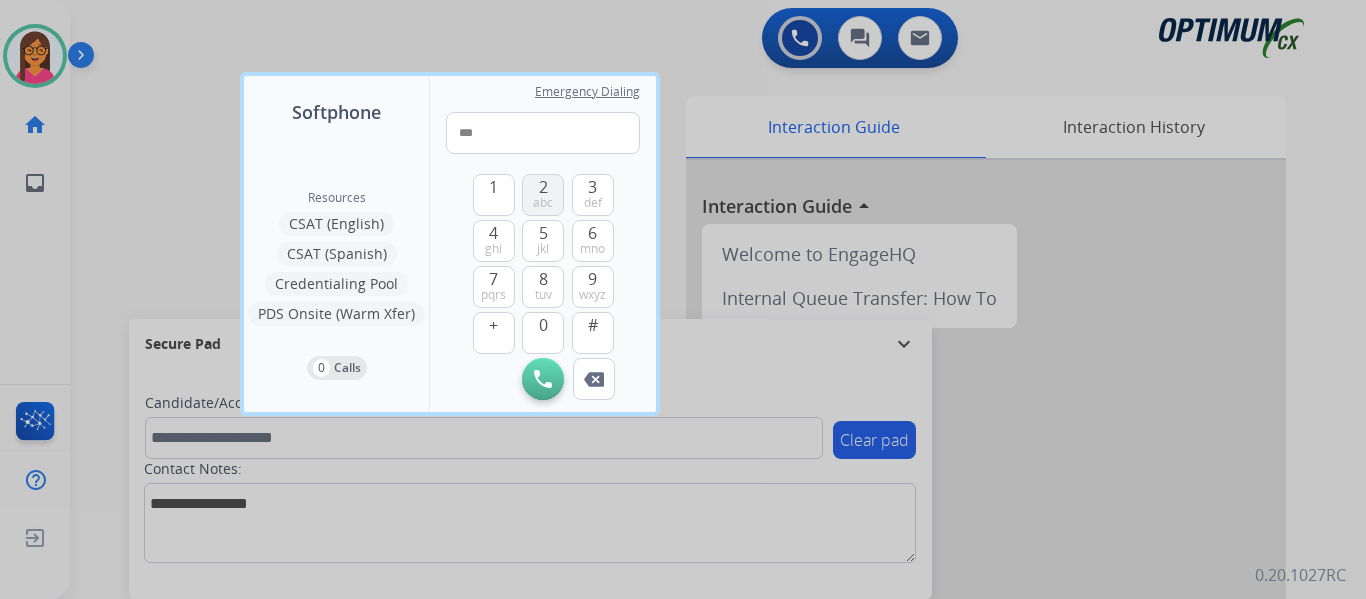 click on "abc" at bounding box center (543, 203) 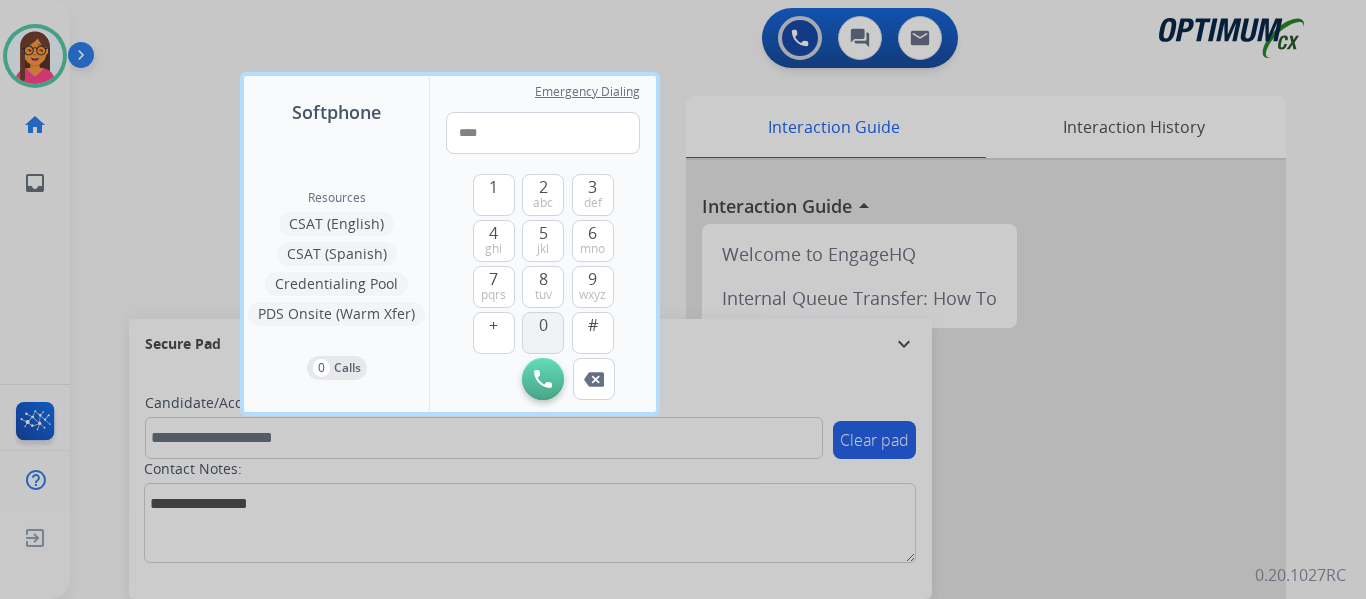 click on "0" at bounding box center [543, 325] 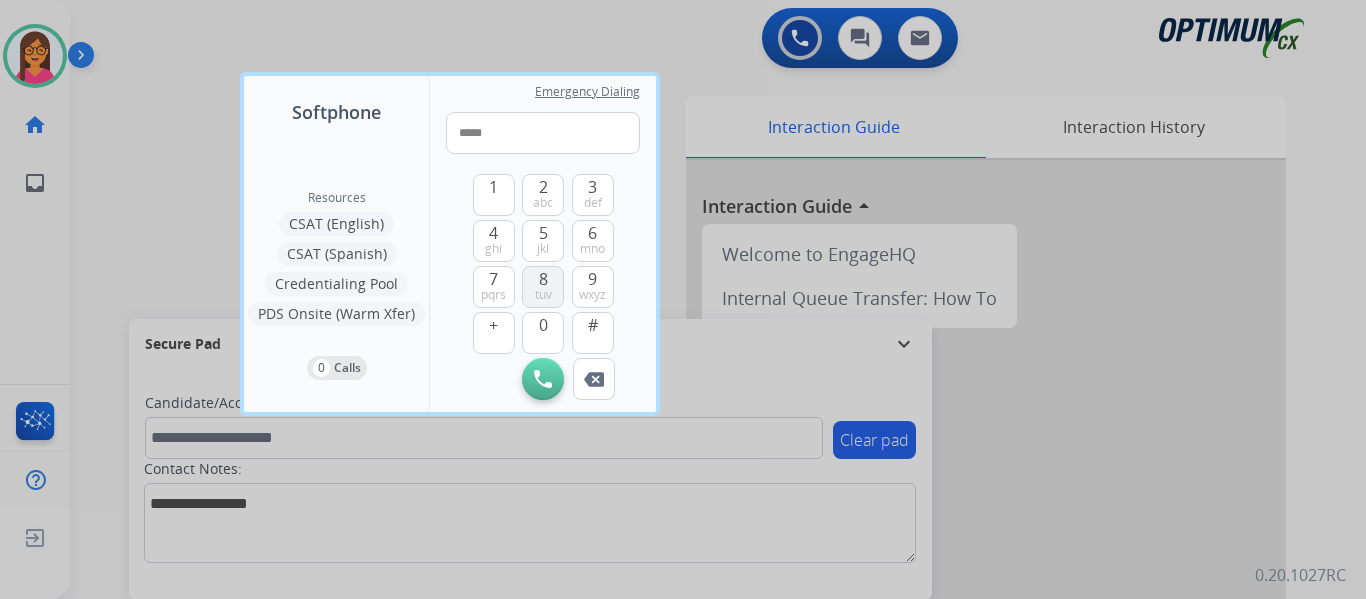 click on "tuv" at bounding box center [543, 295] 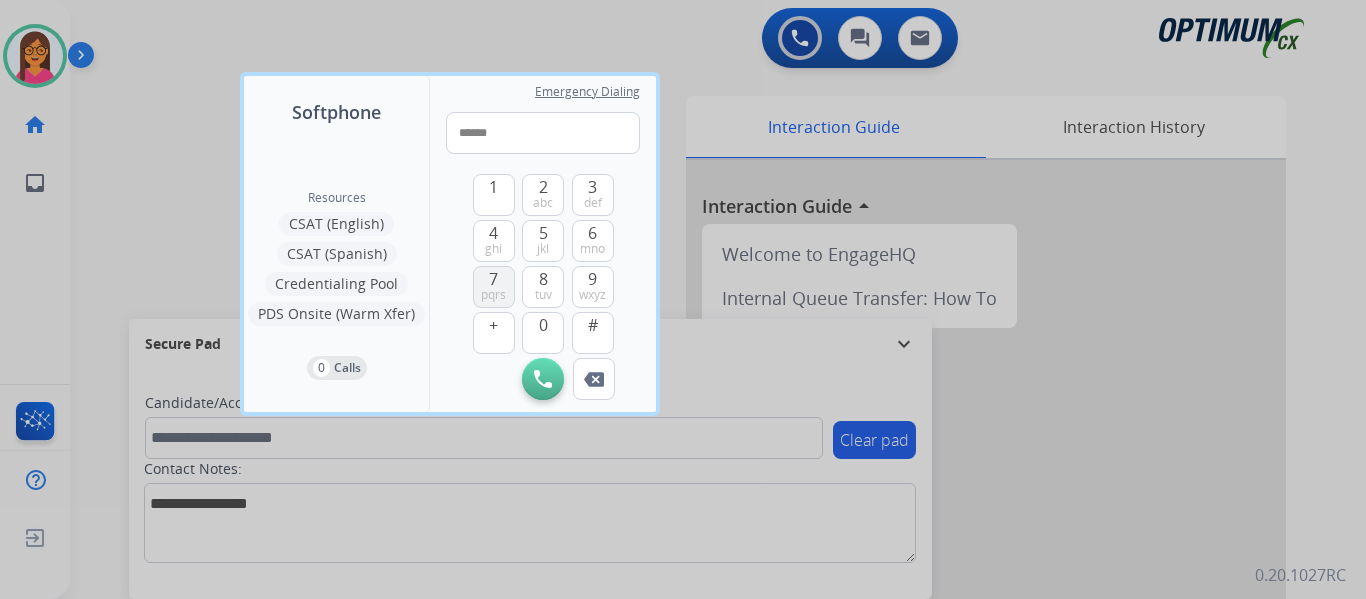 click on "7 pqrs" at bounding box center (494, 287) 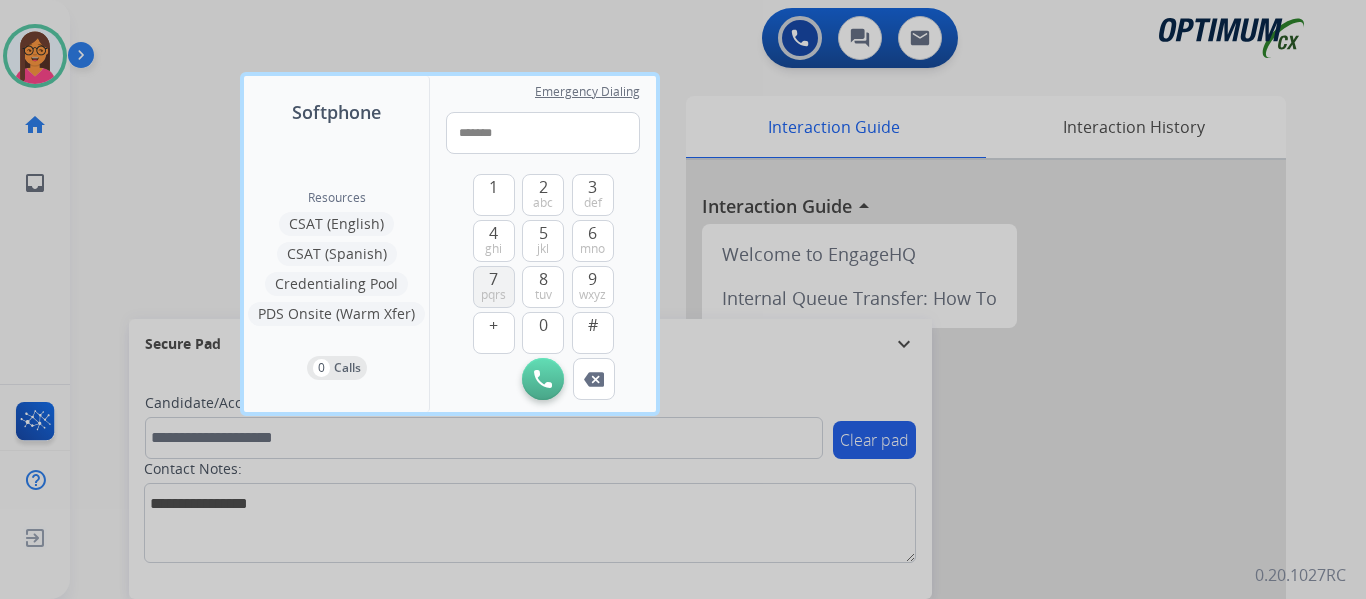 click on "7 pqrs" at bounding box center (494, 287) 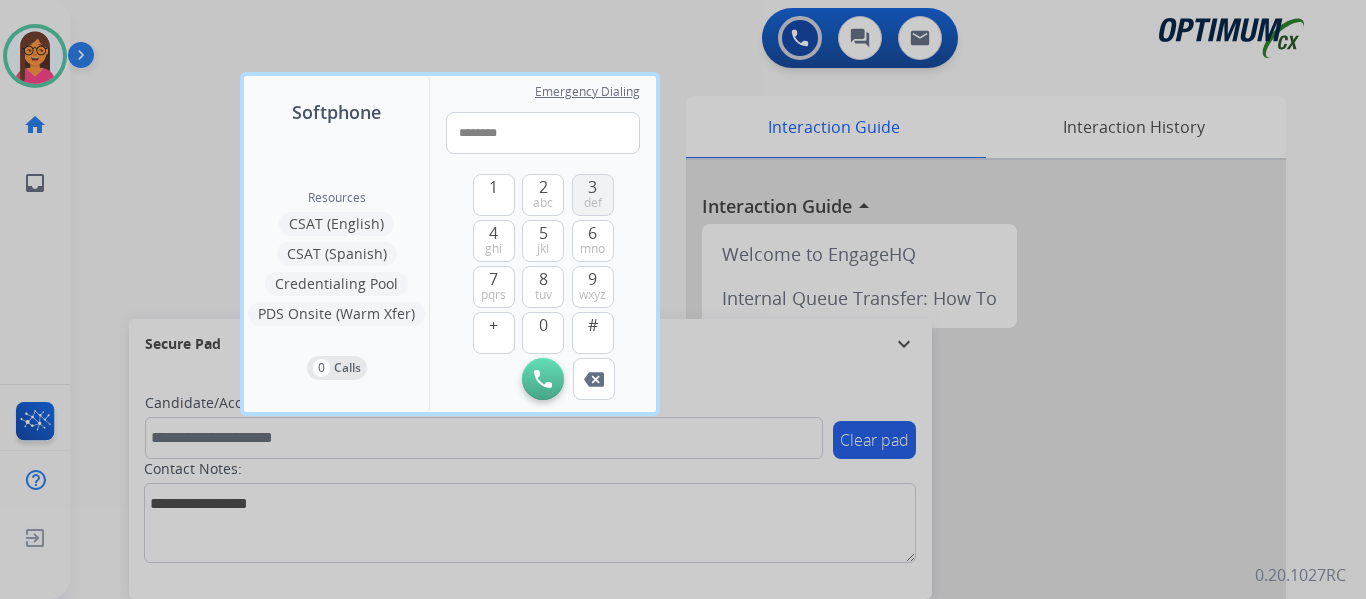 click on "def" at bounding box center [593, 203] 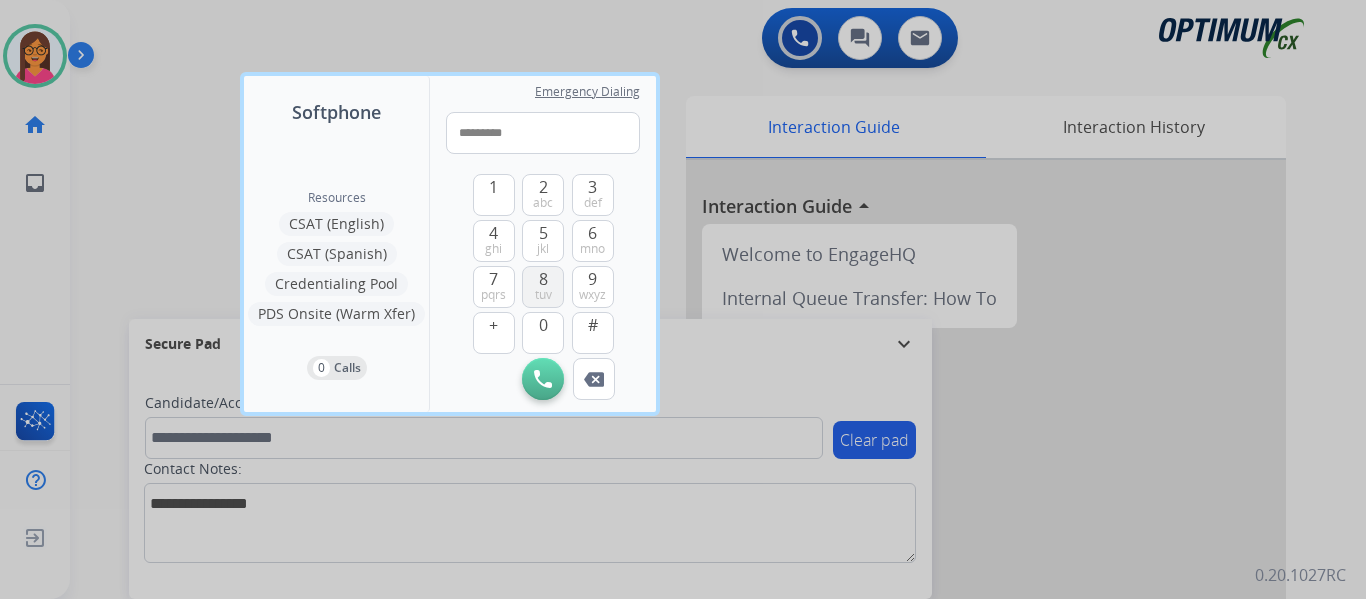 click on "8 tuv" at bounding box center (543, 287) 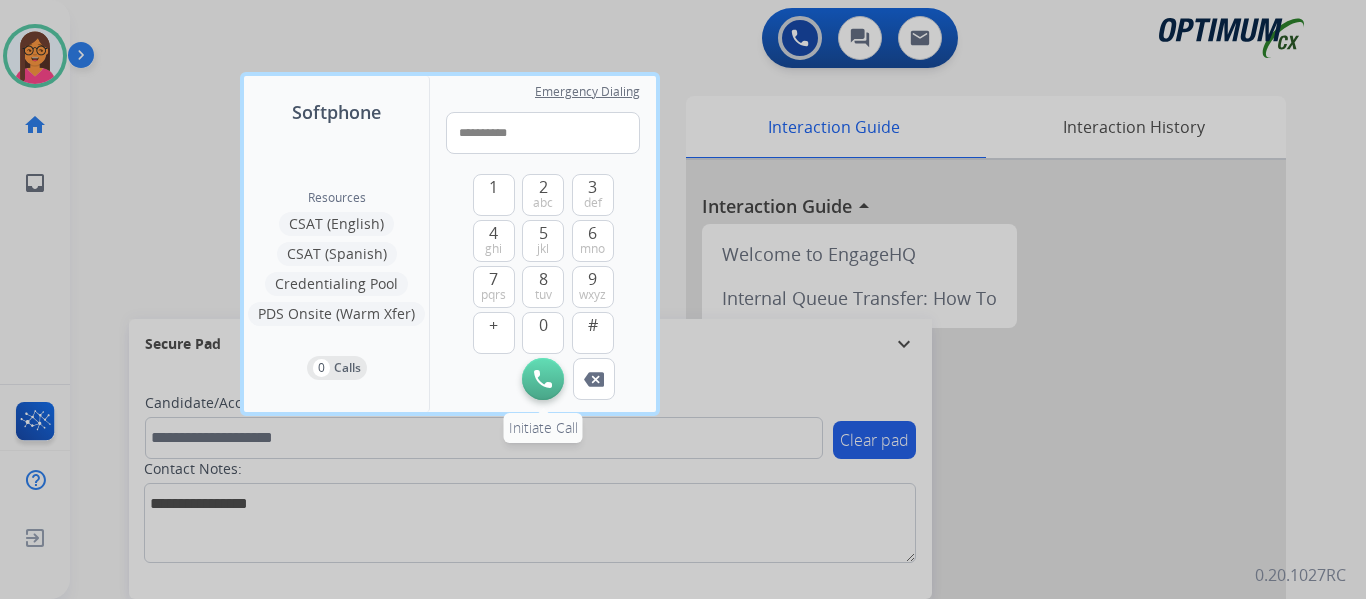 click on "Initiate Call" at bounding box center (543, 379) 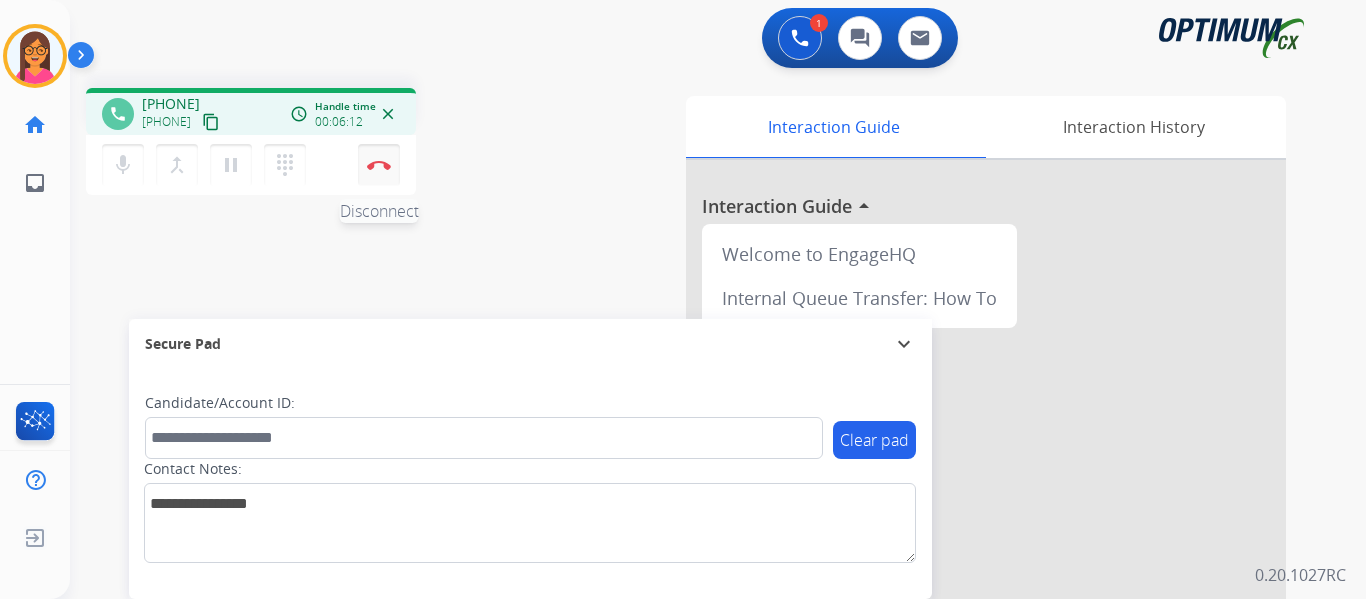 click on "Disconnect" at bounding box center [379, 165] 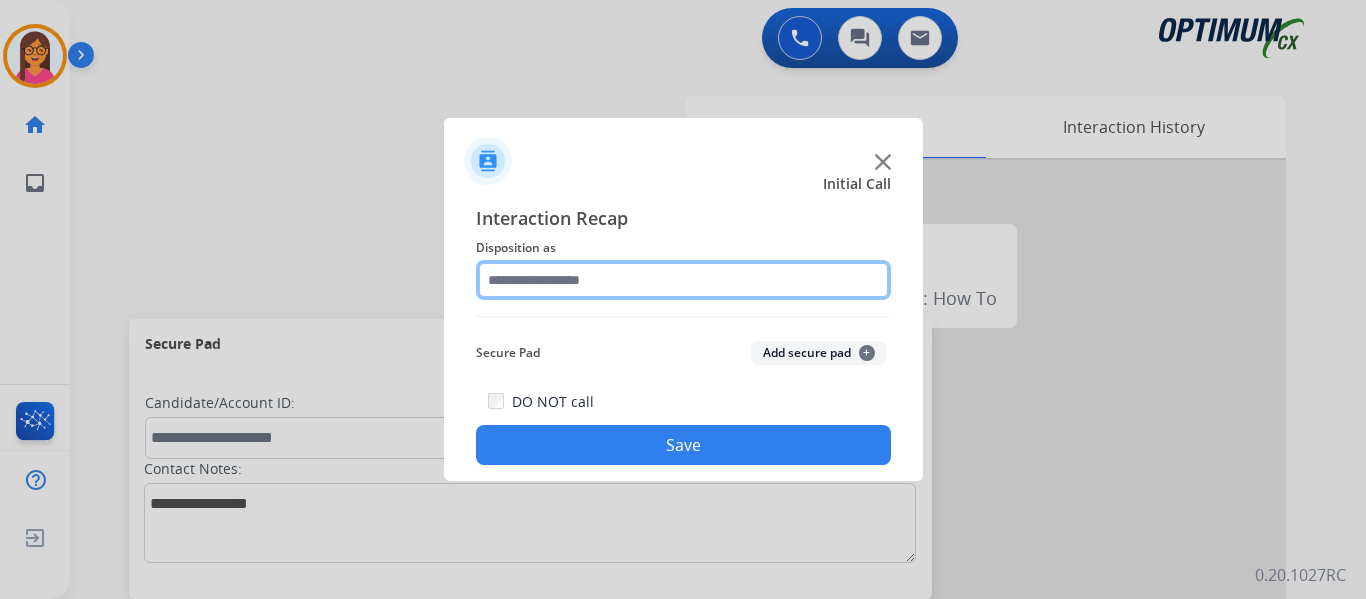 click 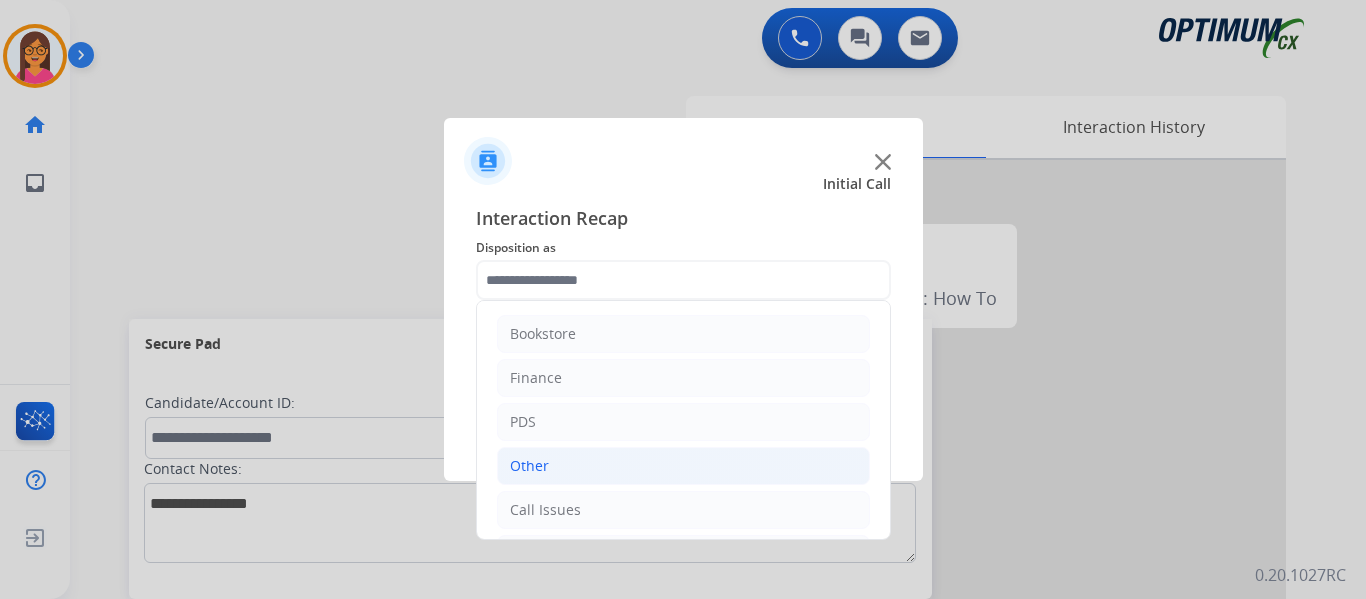 click on "Other" 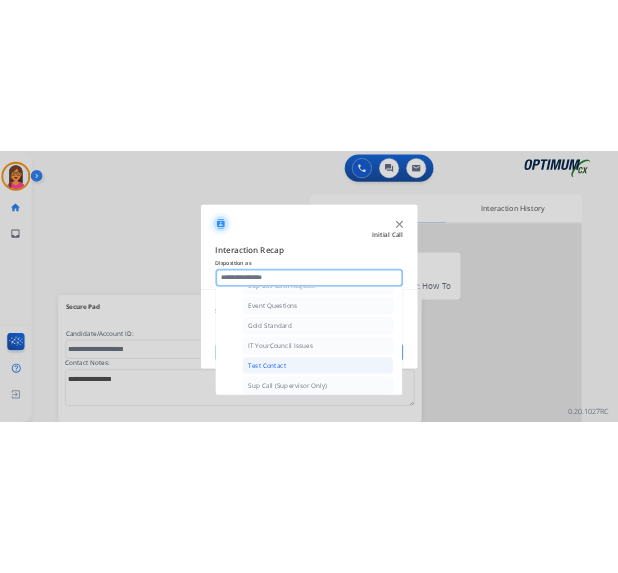 scroll, scrollTop: 400, scrollLeft: 0, axis: vertical 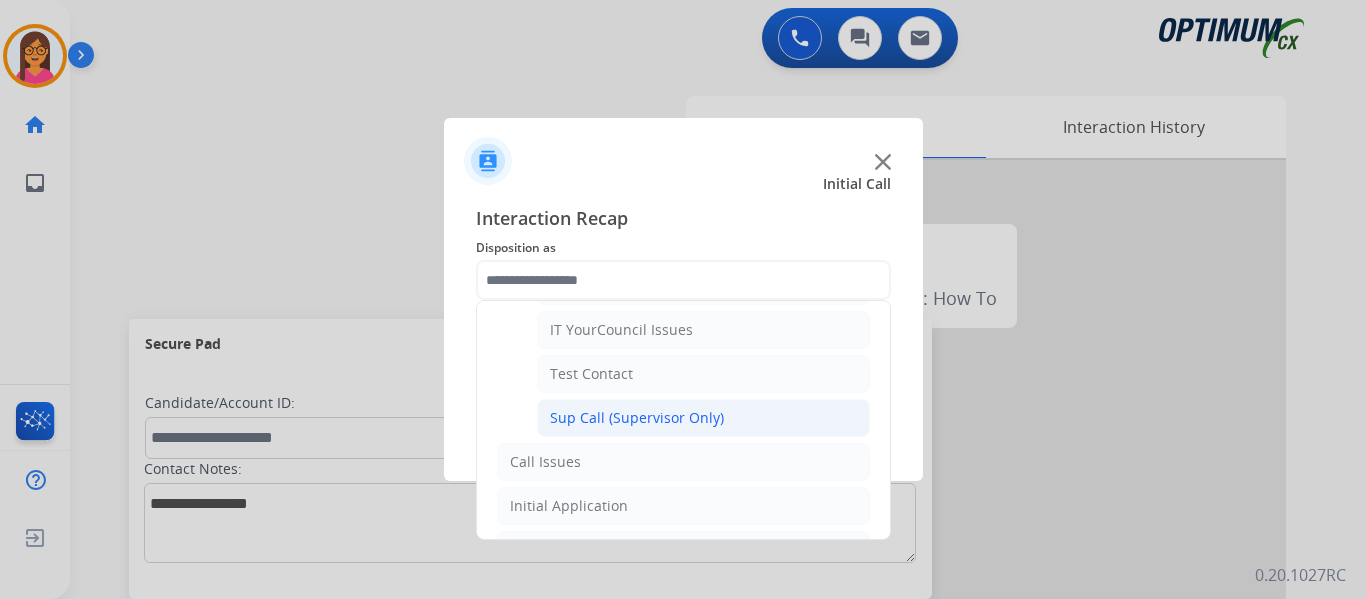 click on "Sup Call (Supervisor Only)" 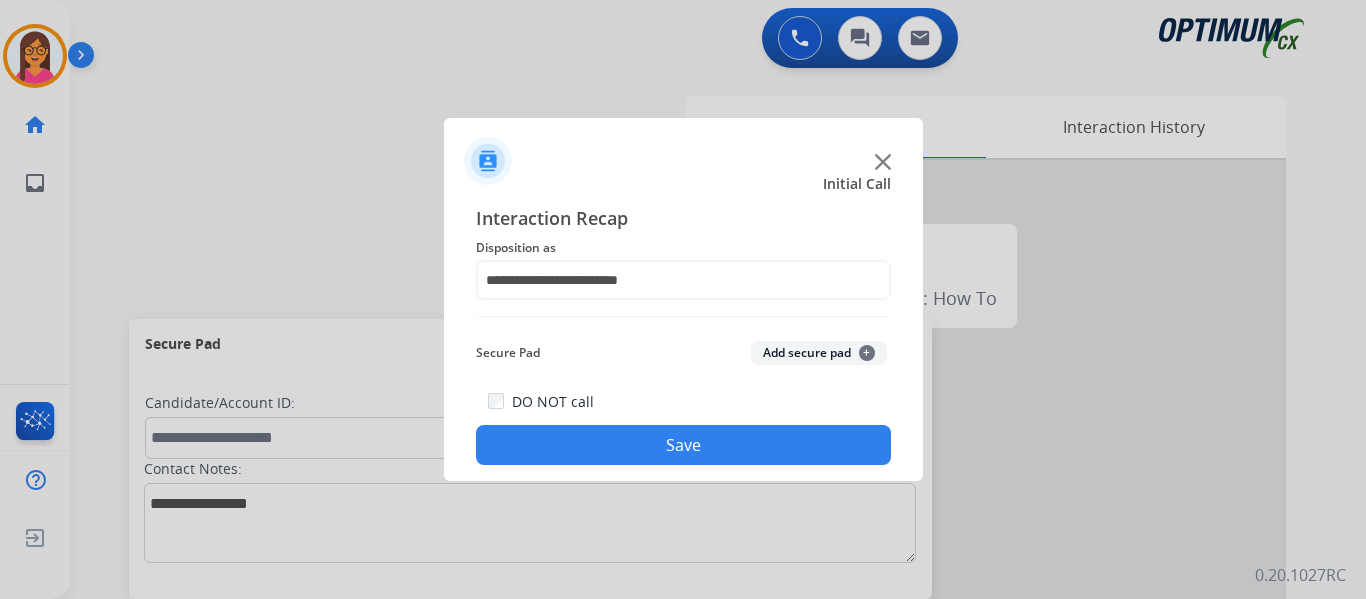 drag, startPoint x: 675, startPoint y: 441, endPoint x: 688, endPoint y: 402, distance: 41.109608 